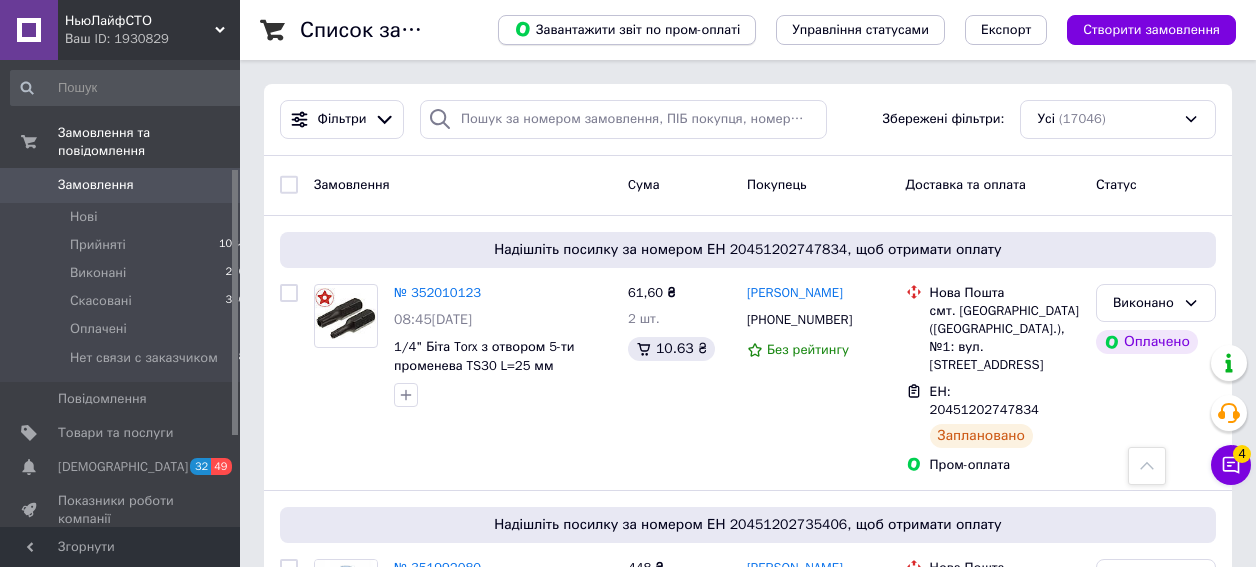 scroll, scrollTop: 720, scrollLeft: 0, axis: vertical 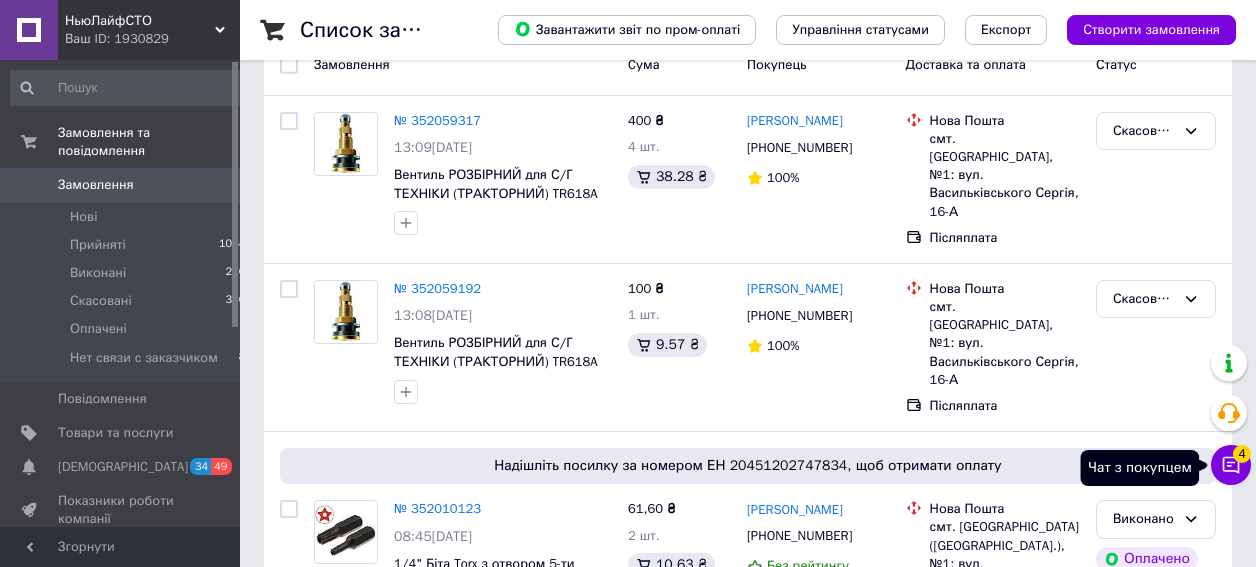 click 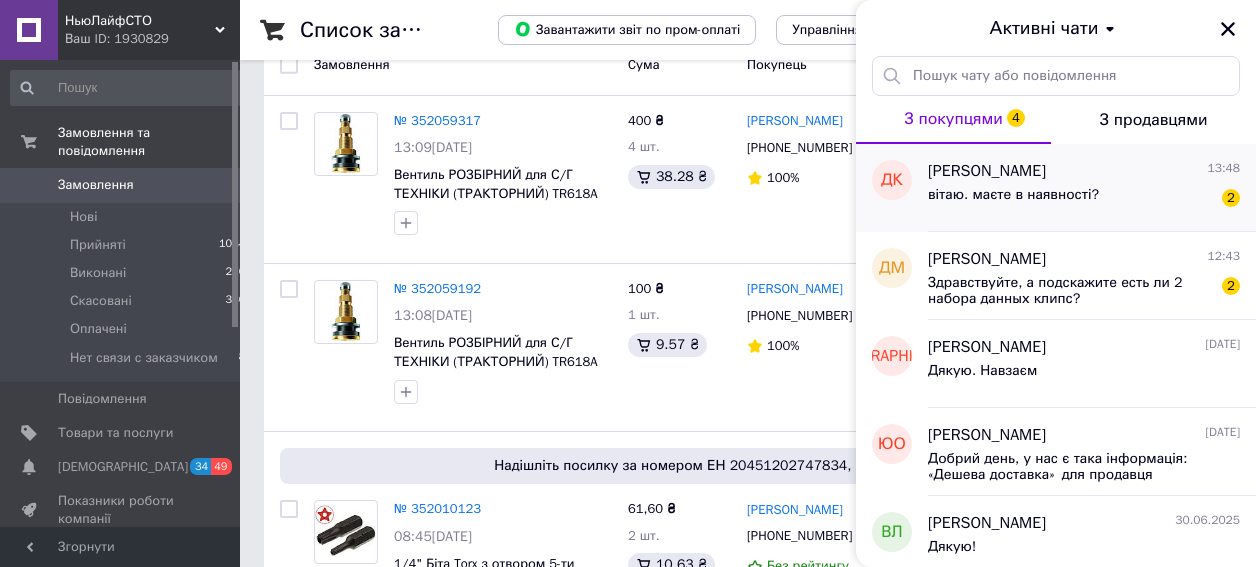 click on "вітаю. маєте в наявності? 2" at bounding box center (1084, 199) 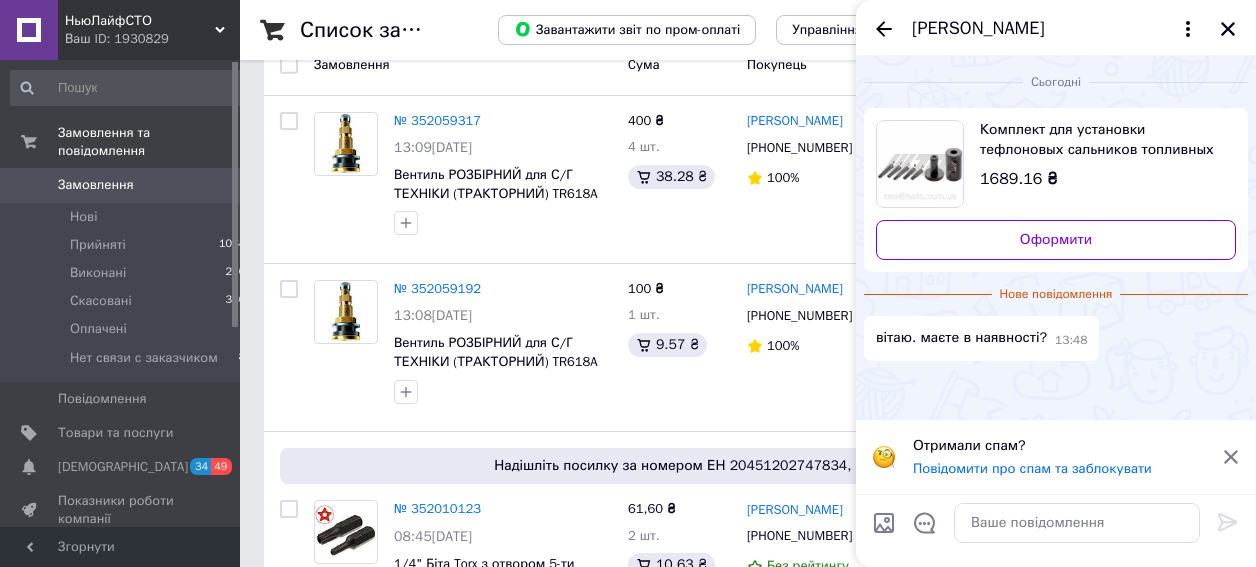 click on "Комплект для установки тефлоновых сальников топливных форсунок (SUBARU, GM)" at bounding box center (1100, 140) 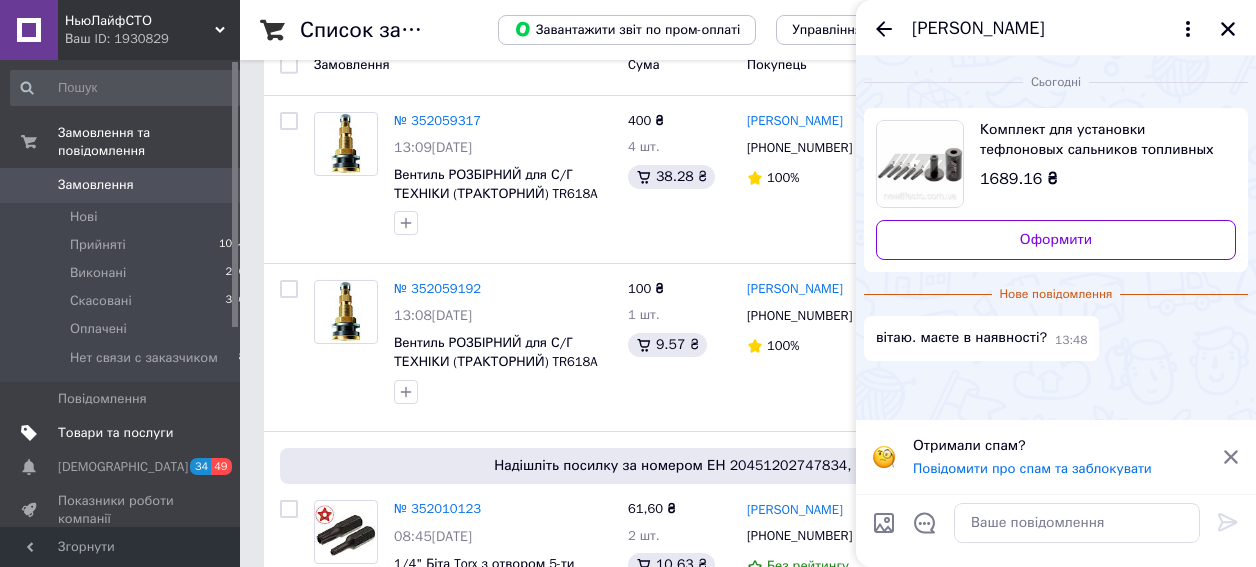 click on "Товари та послуги" at bounding box center [115, 433] 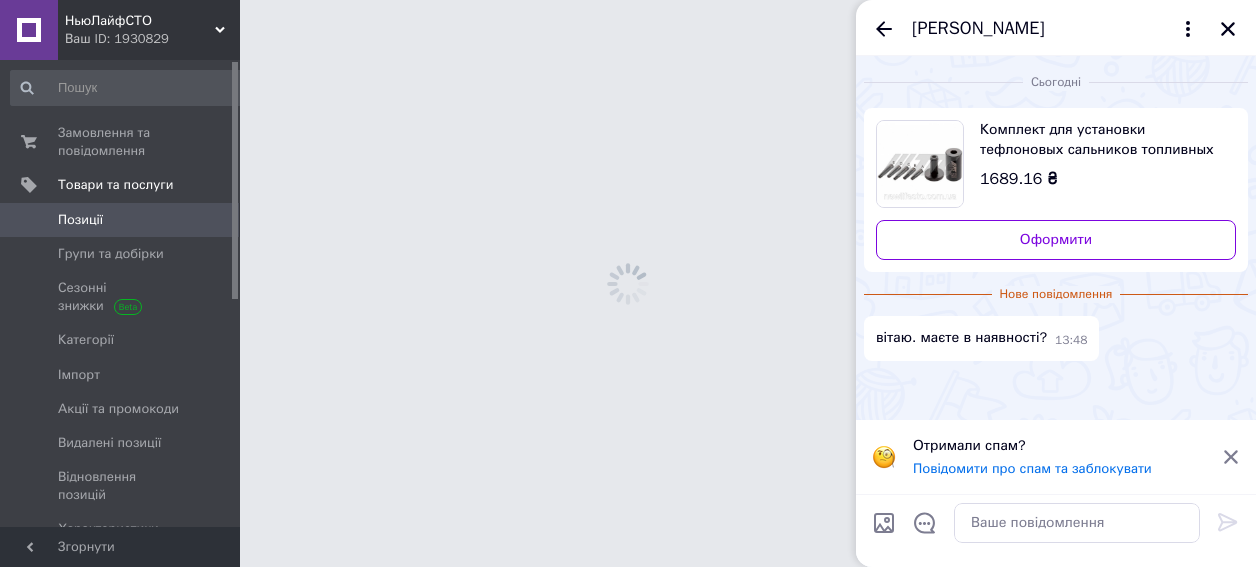 scroll, scrollTop: 0, scrollLeft: 0, axis: both 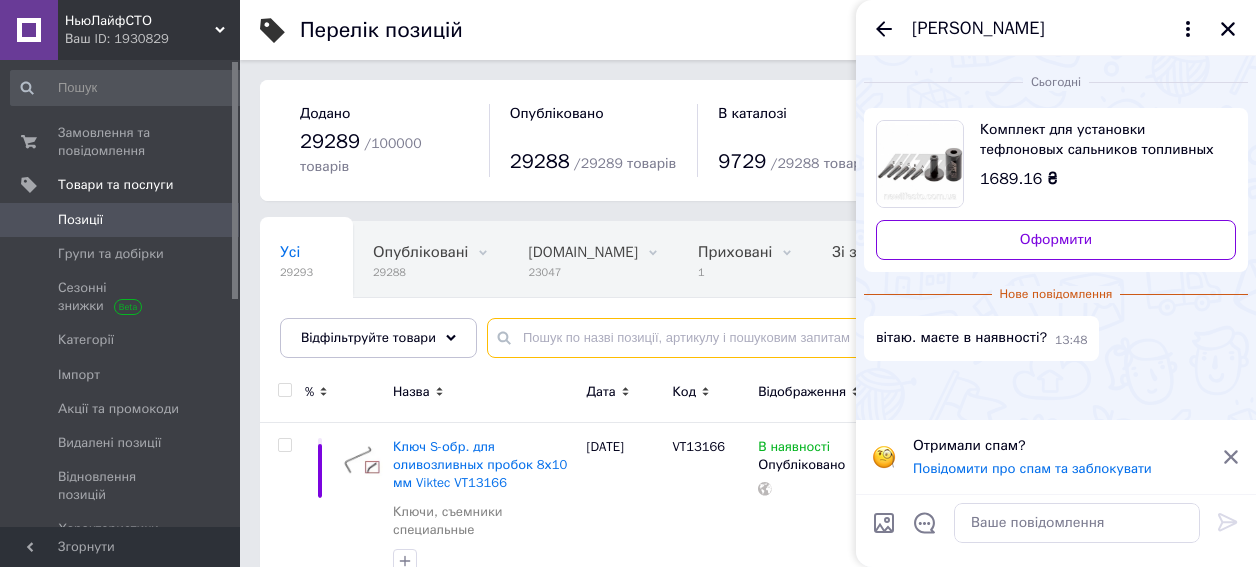 click at bounding box center [851, 338] 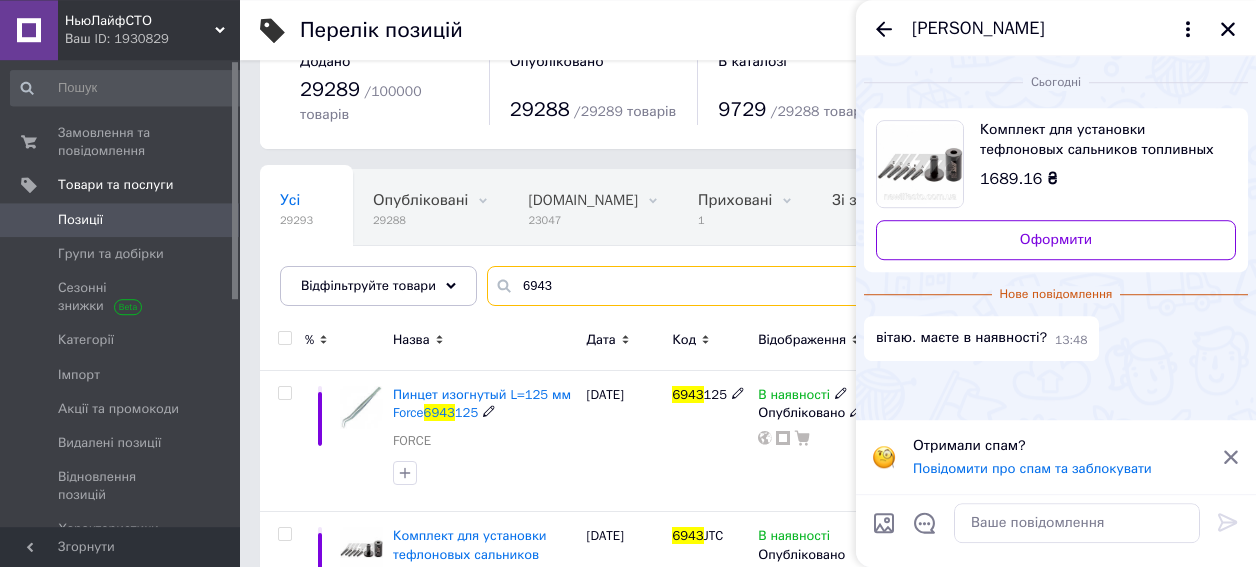 scroll, scrollTop: 80, scrollLeft: 0, axis: vertical 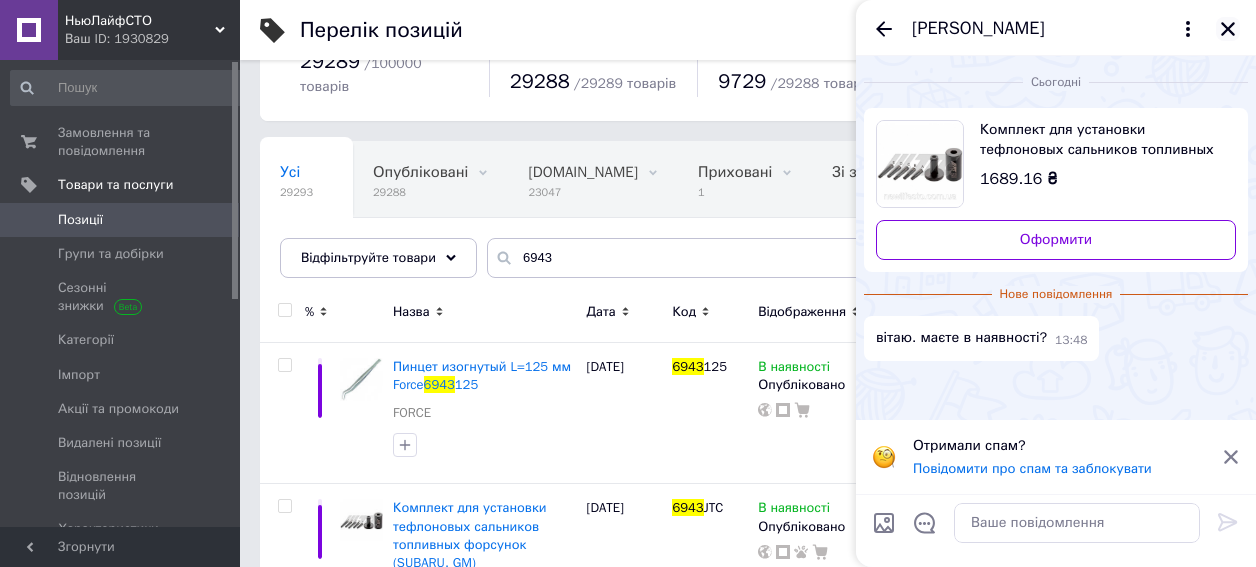 click 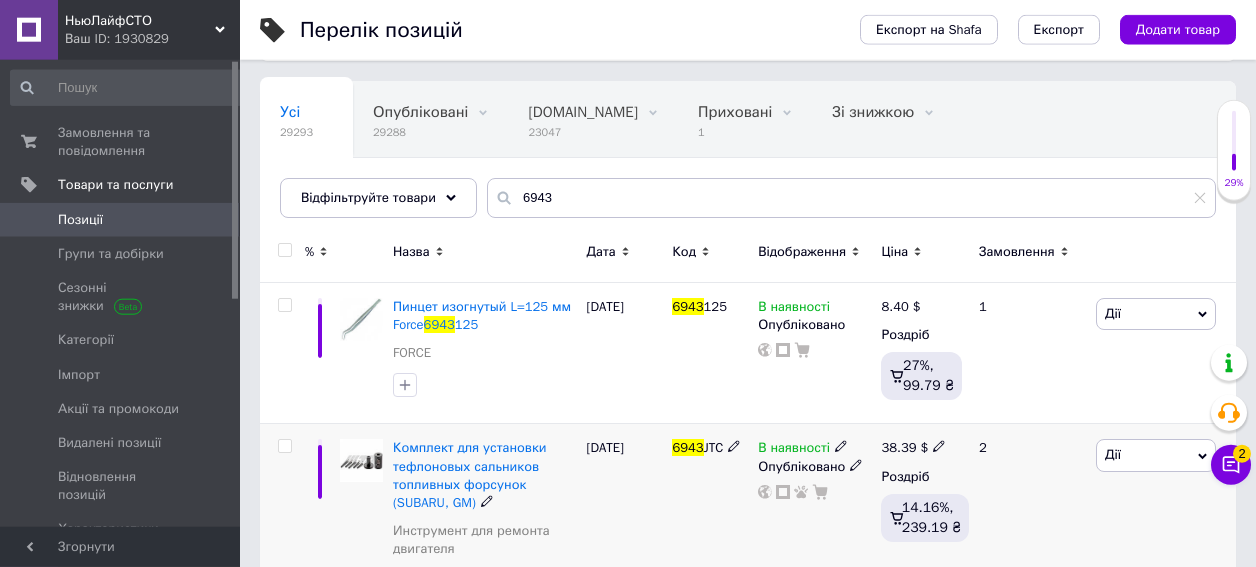 scroll, scrollTop: 190, scrollLeft: 0, axis: vertical 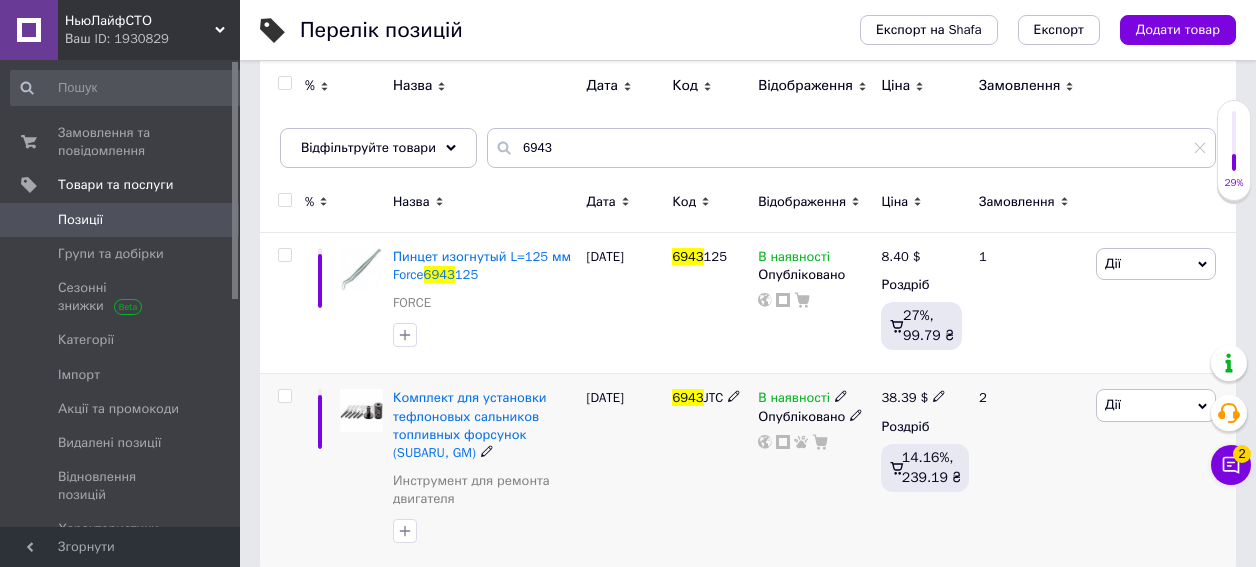 click 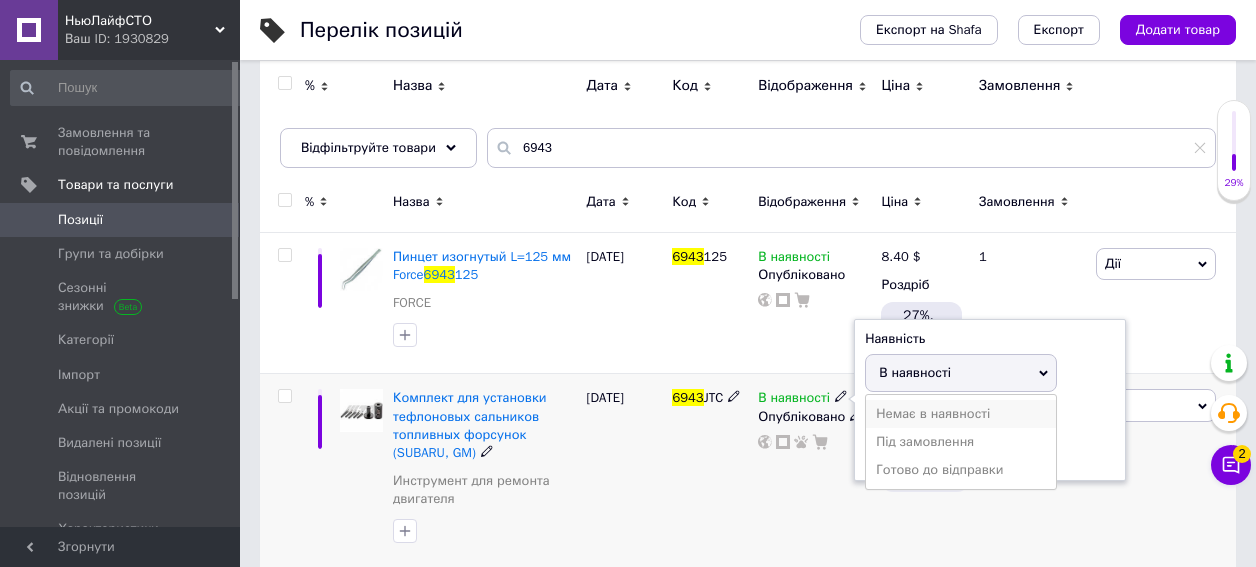 click on "Немає в наявності" at bounding box center (961, 414) 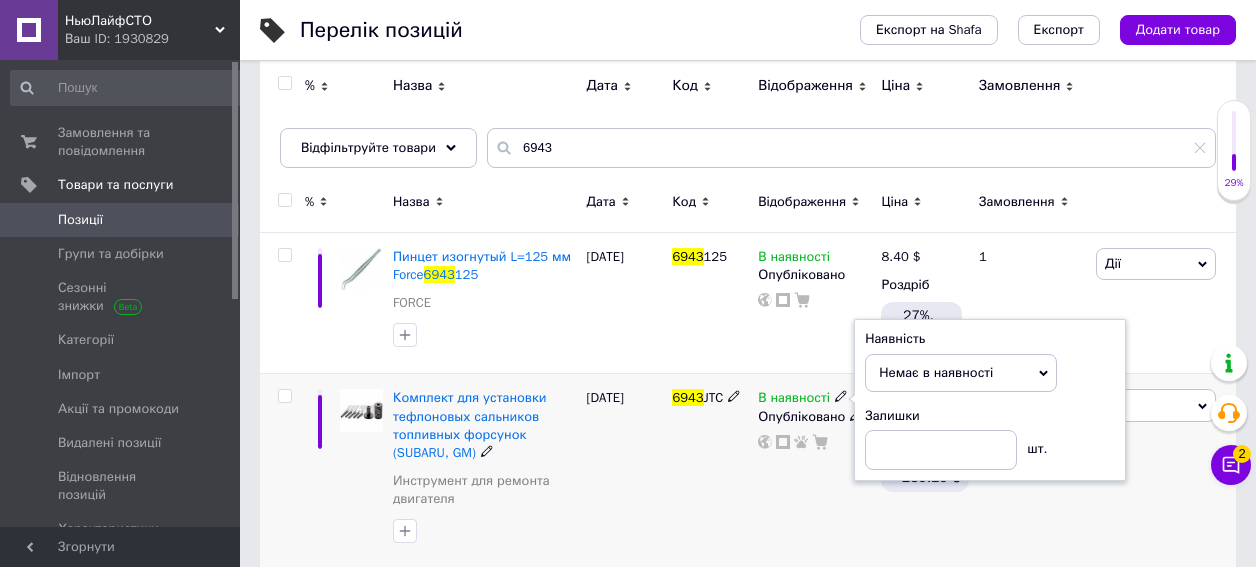 click on "6943  JTC" at bounding box center (710, 471) 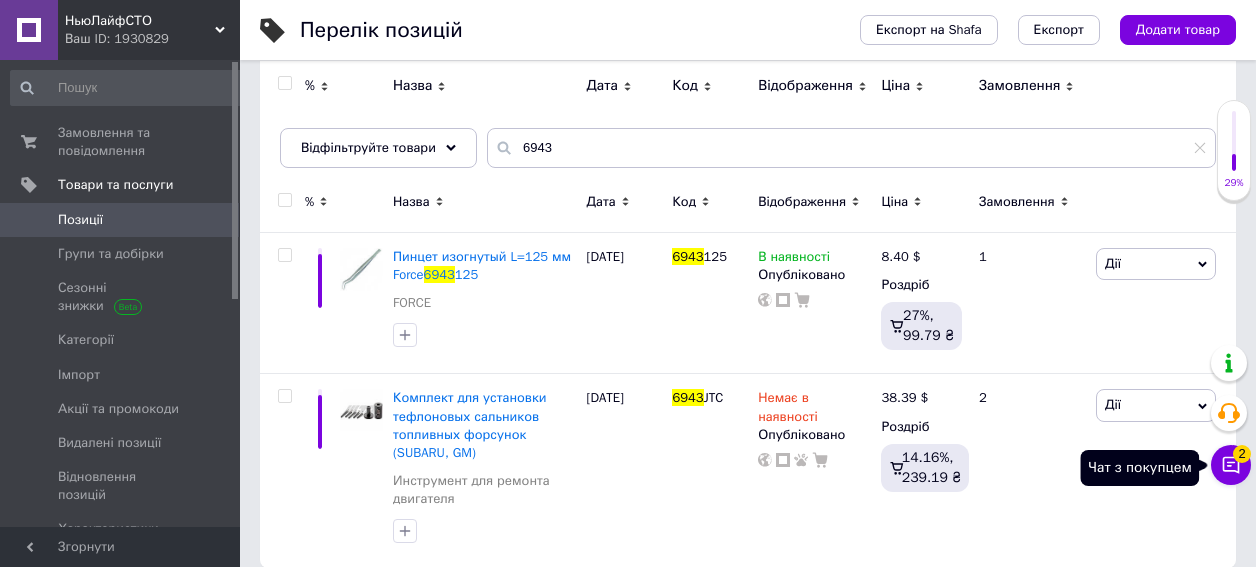 click on "Чат з покупцем 2" at bounding box center [1231, 465] 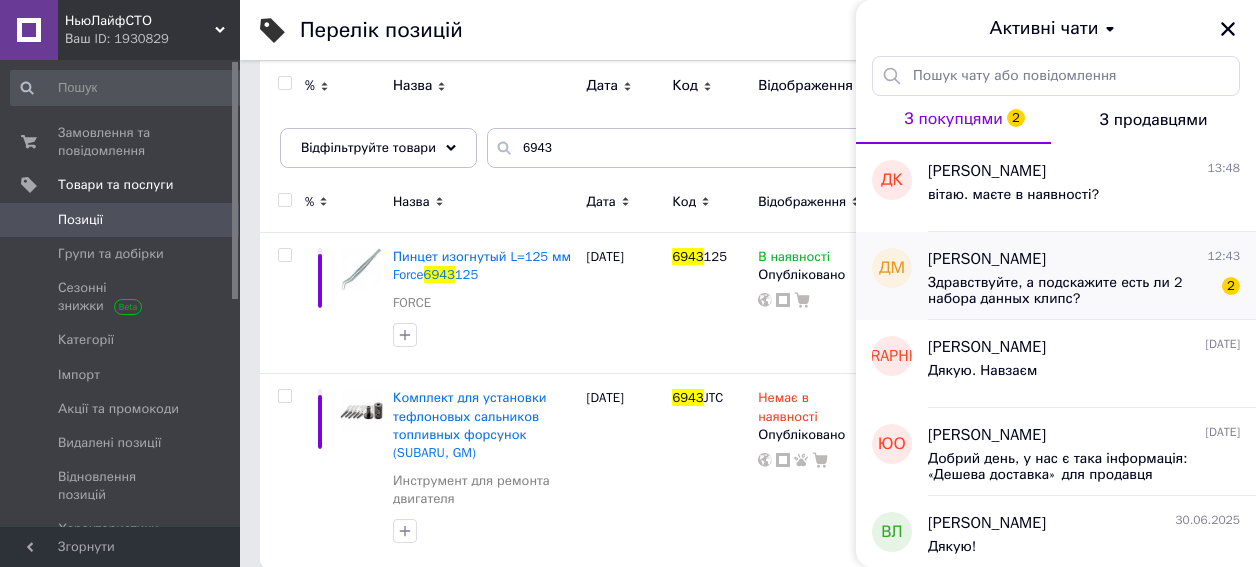 click on "Здравствуйте, а подскажите есть ли 2 набора данных клипс?" at bounding box center (1070, 291) 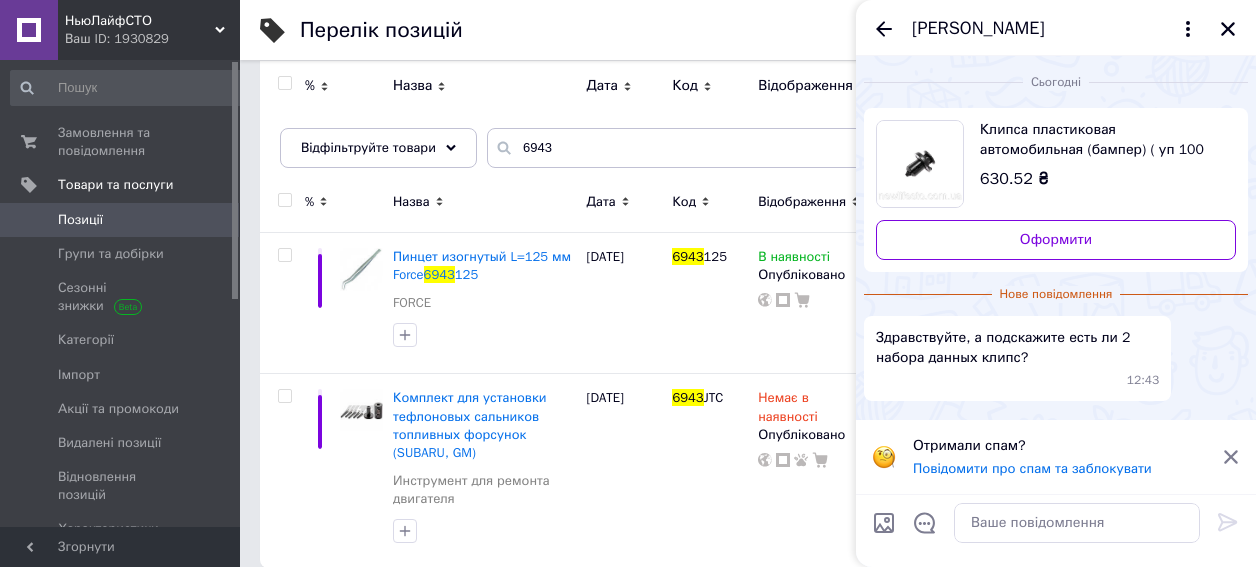 click on "Клипса пластиковая автомобильная (бампер) ( уп 100 шт.)" at bounding box center [1100, 140] 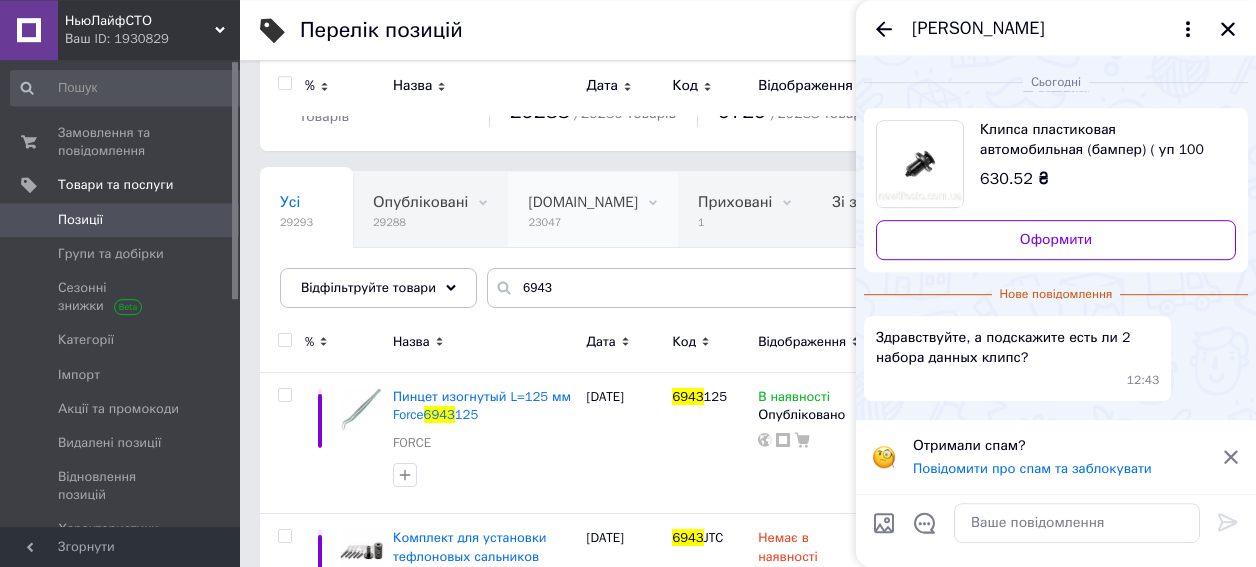 scroll, scrollTop: 30, scrollLeft: 0, axis: vertical 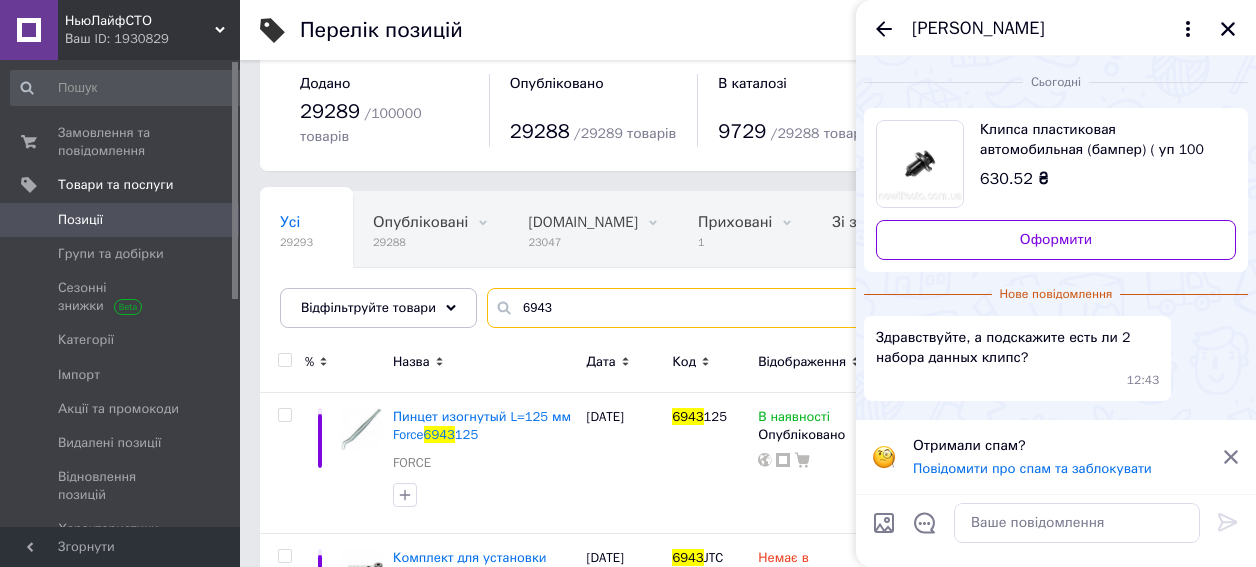 drag, startPoint x: 557, startPoint y: 273, endPoint x: 514, endPoint y: 271, distance: 43.046486 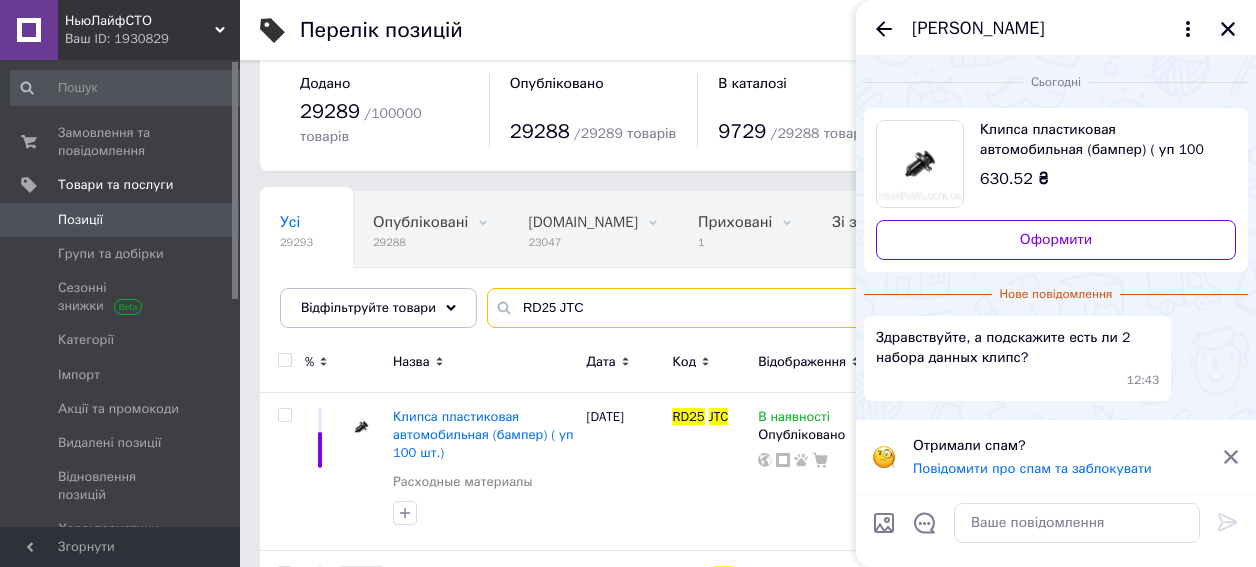 type on "RD25 JTC" 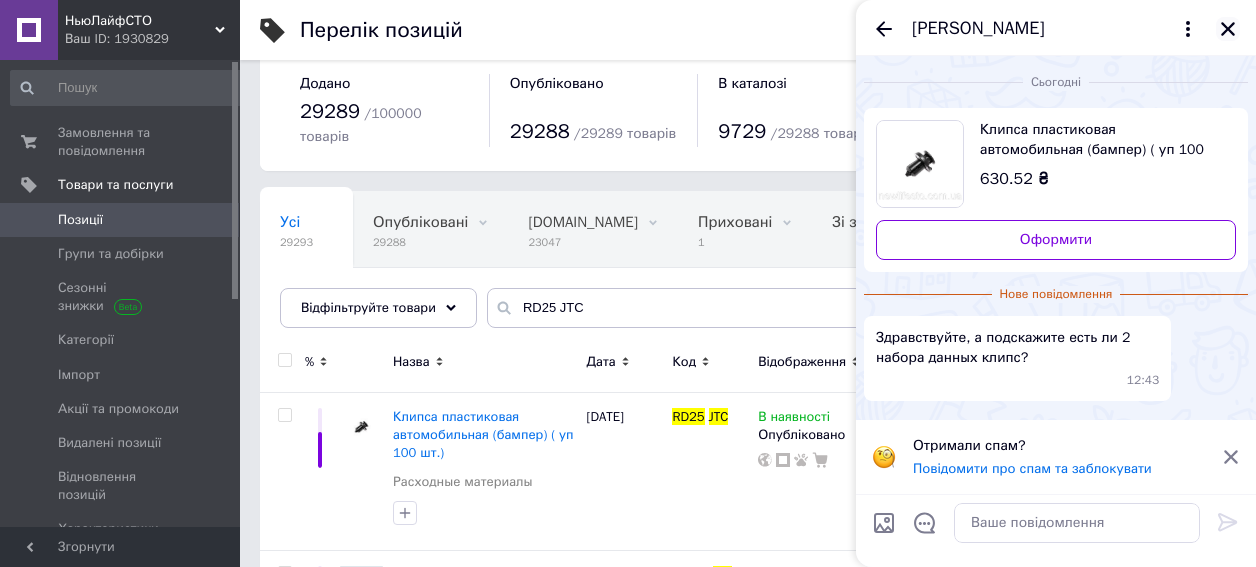 click 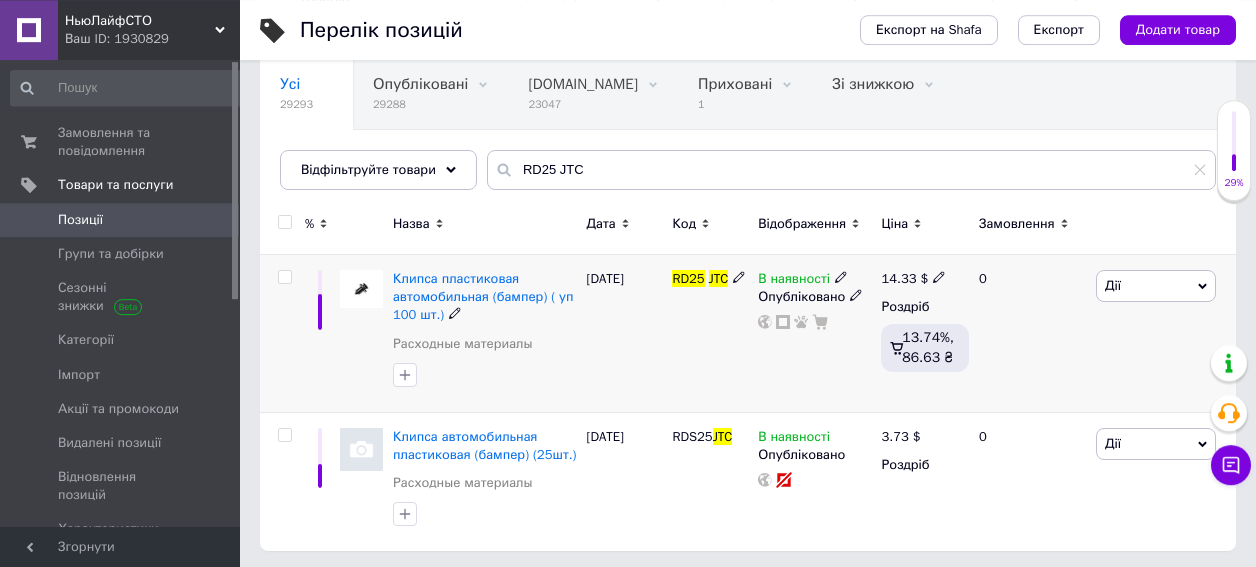 scroll, scrollTop: 172, scrollLeft: 0, axis: vertical 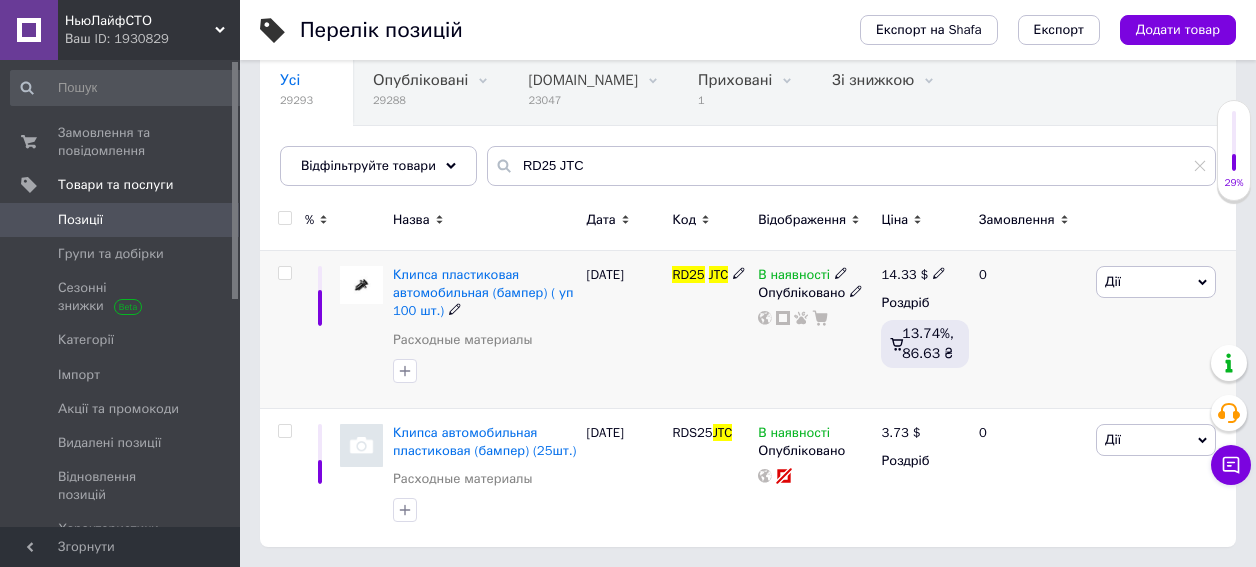 click 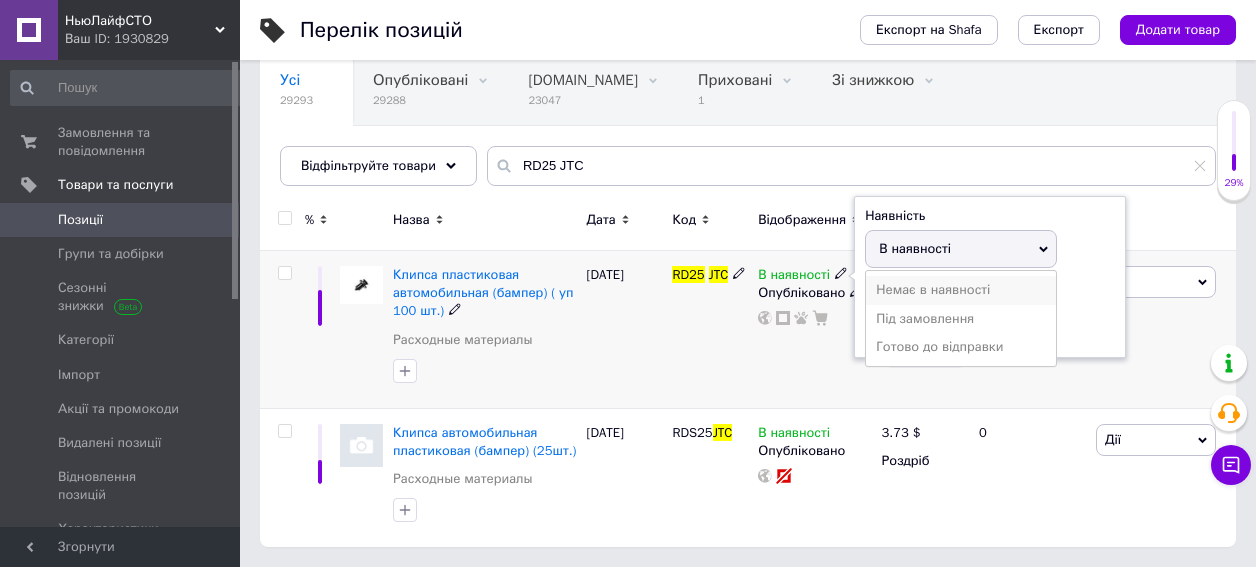 click on "Немає в наявності" at bounding box center (961, 290) 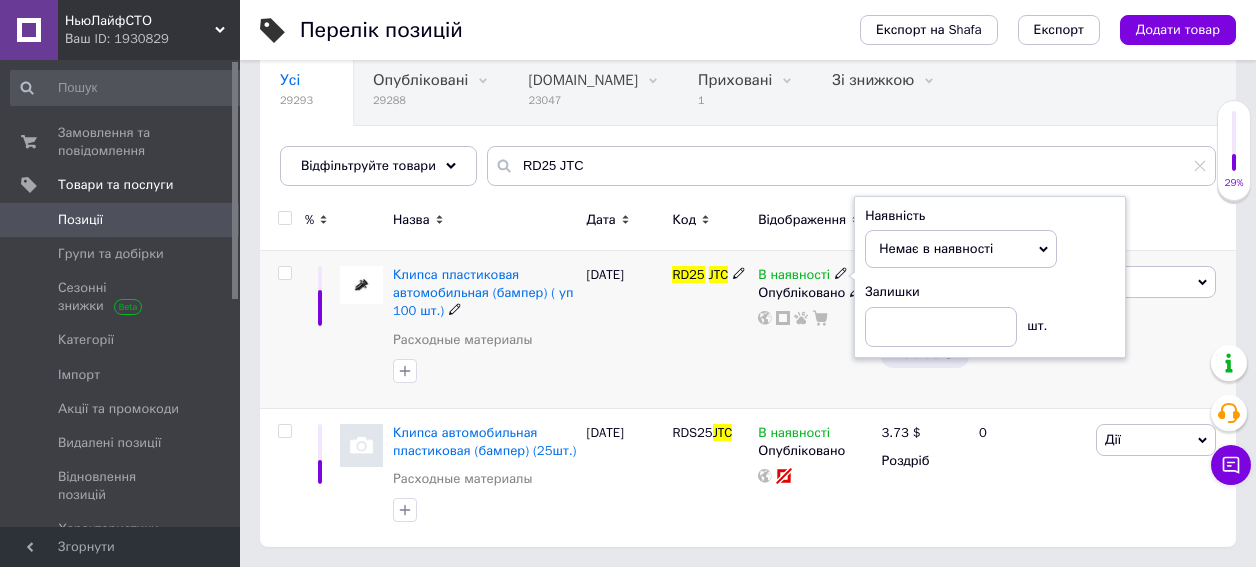 click on "В наявності Наявність Немає в наявності В наявності Під замовлення Готово до відправки Залишки шт. Опубліковано" at bounding box center (814, 330) 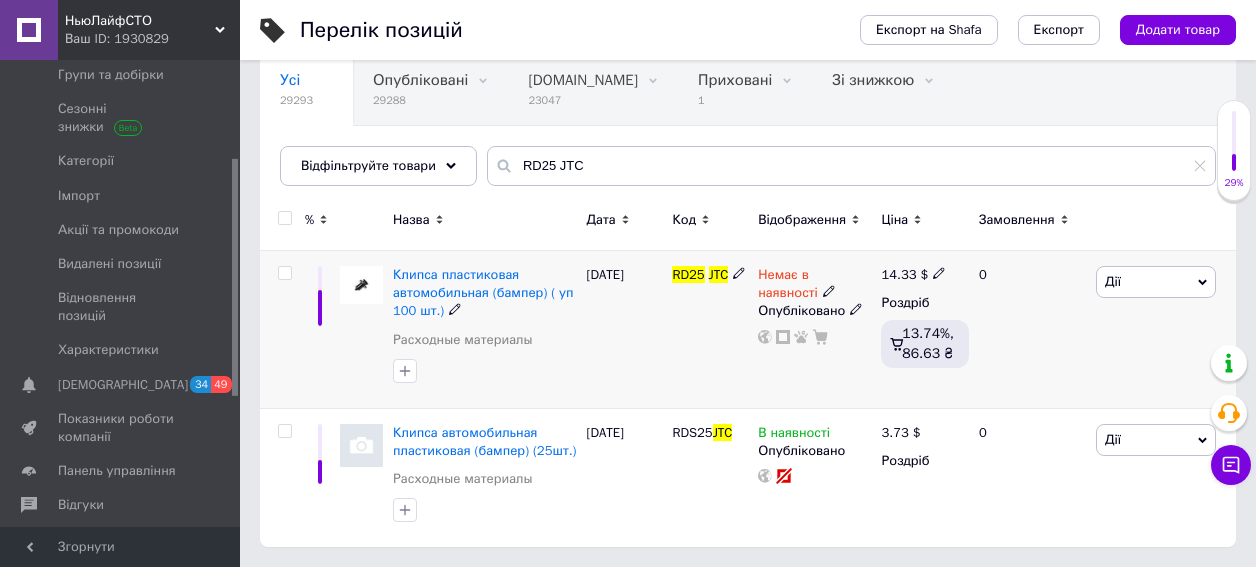 scroll, scrollTop: 192, scrollLeft: 0, axis: vertical 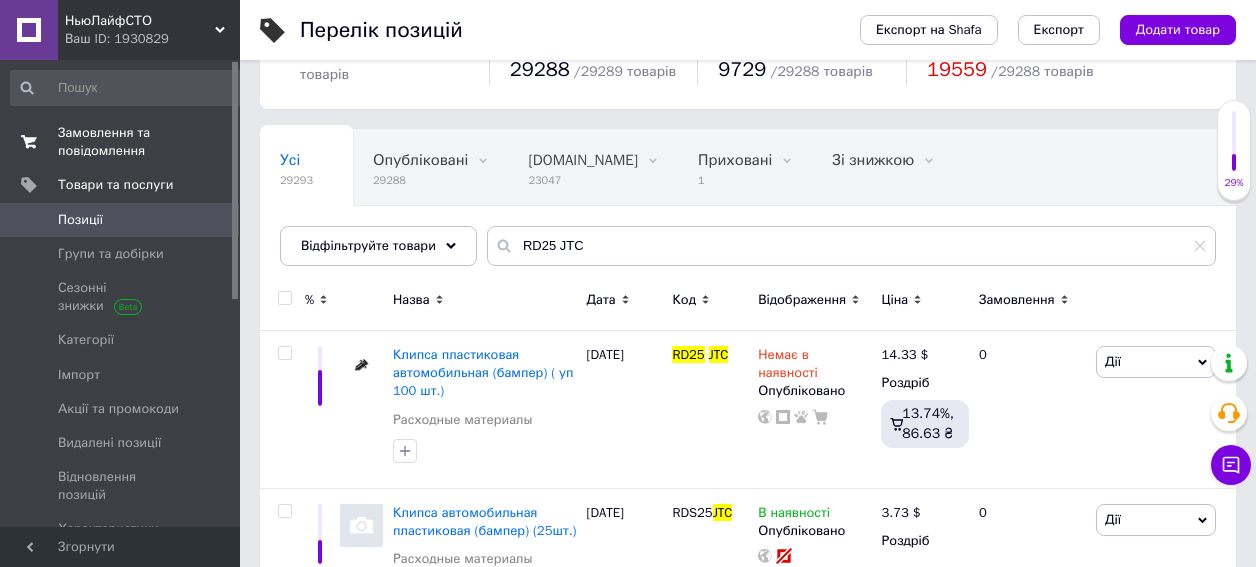 click on "Замовлення та повідомлення" at bounding box center (121, 142) 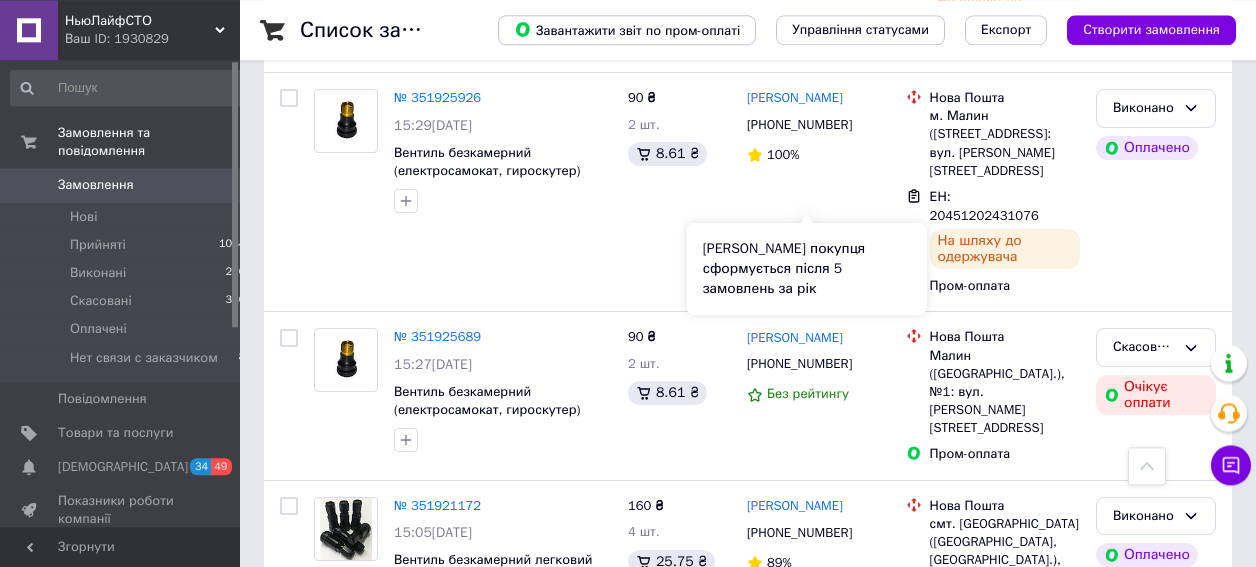 scroll, scrollTop: 1360, scrollLeft: 0, axis: vertical 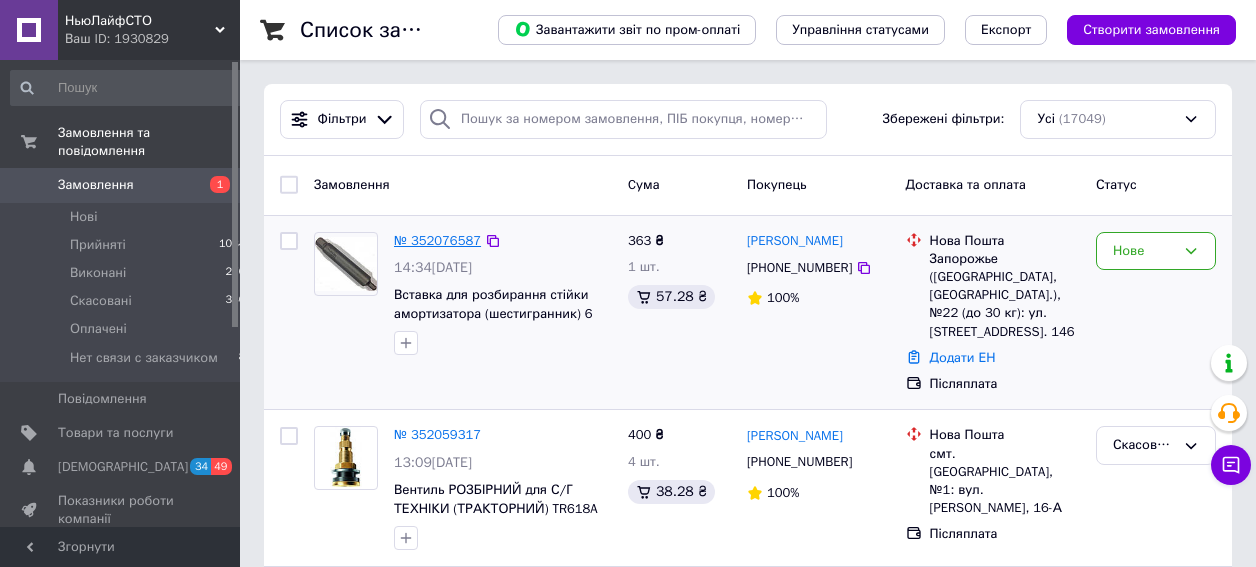 click on "№ 352076587" at bounding box center (437, 240) 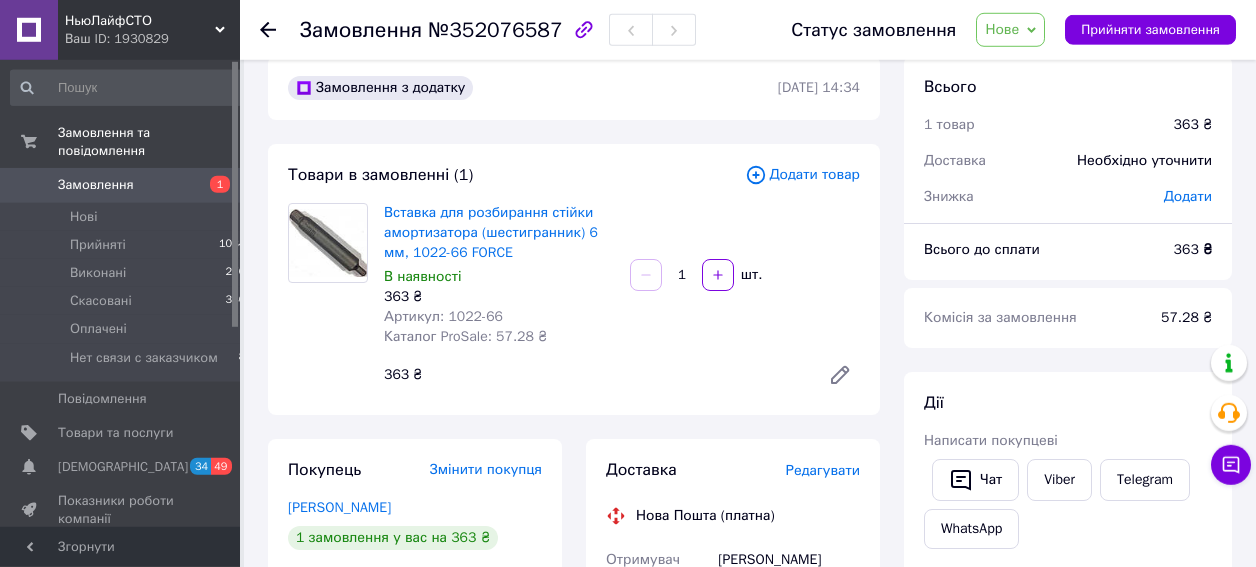 scroll, scrollTop: 0, scrollLeft: 0, axis: both 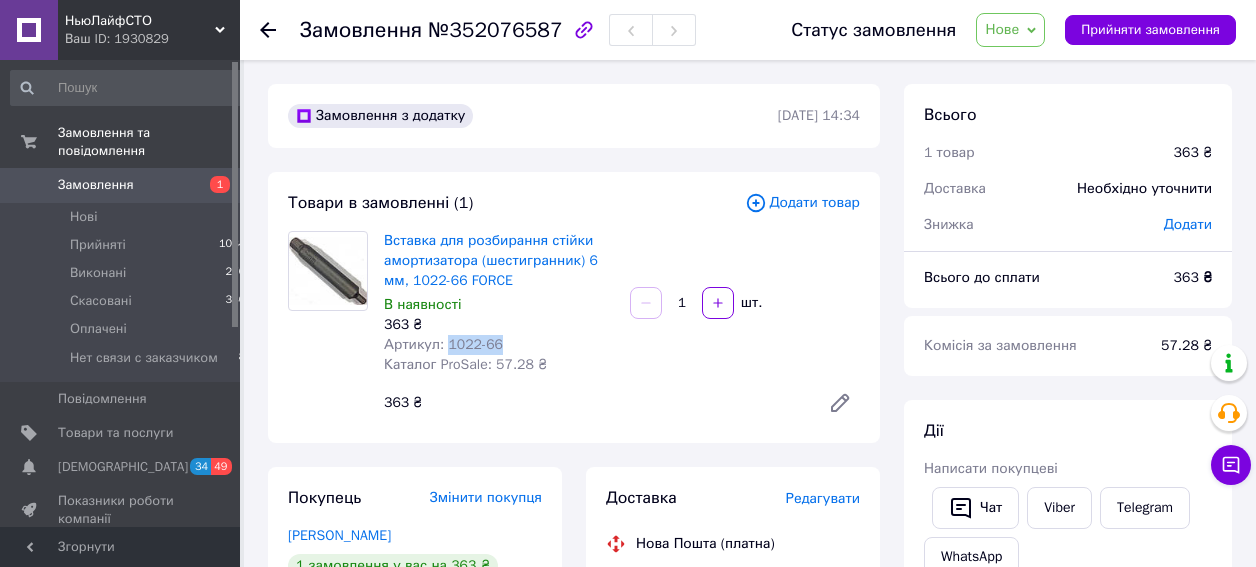 drag, startPoint x: 477, startPoint y: 305, endPoint x: 435, endPoint y: 297, distance: 42.755116 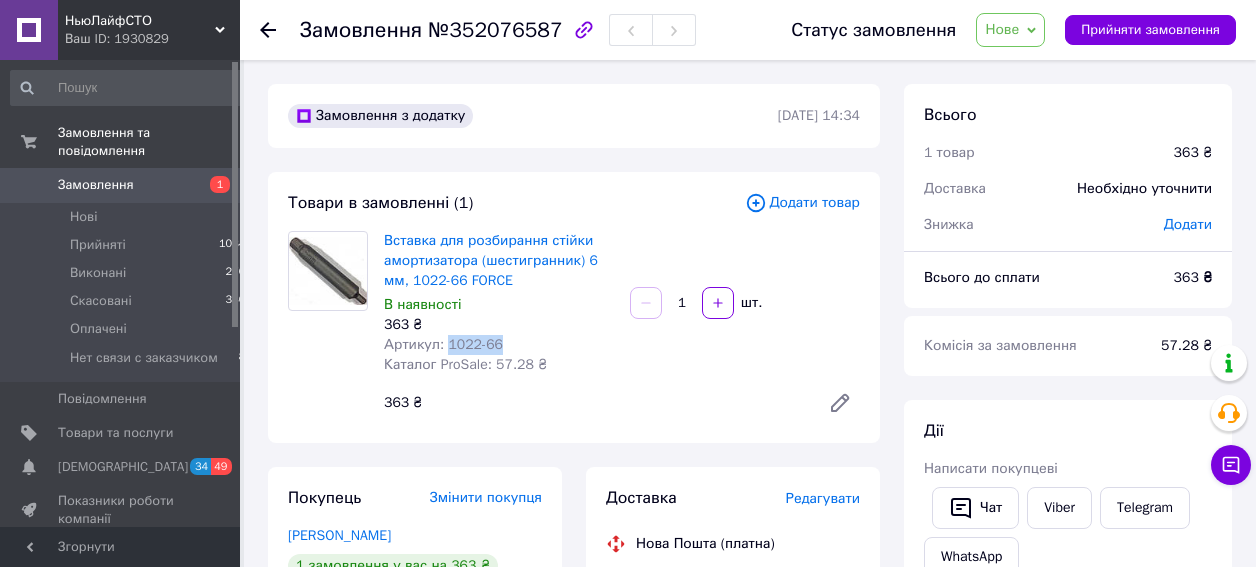 drag, startPoint x: 109, startPoint y: 173, endPoint x: 142, endPoint y: 165, distance: 33.955853 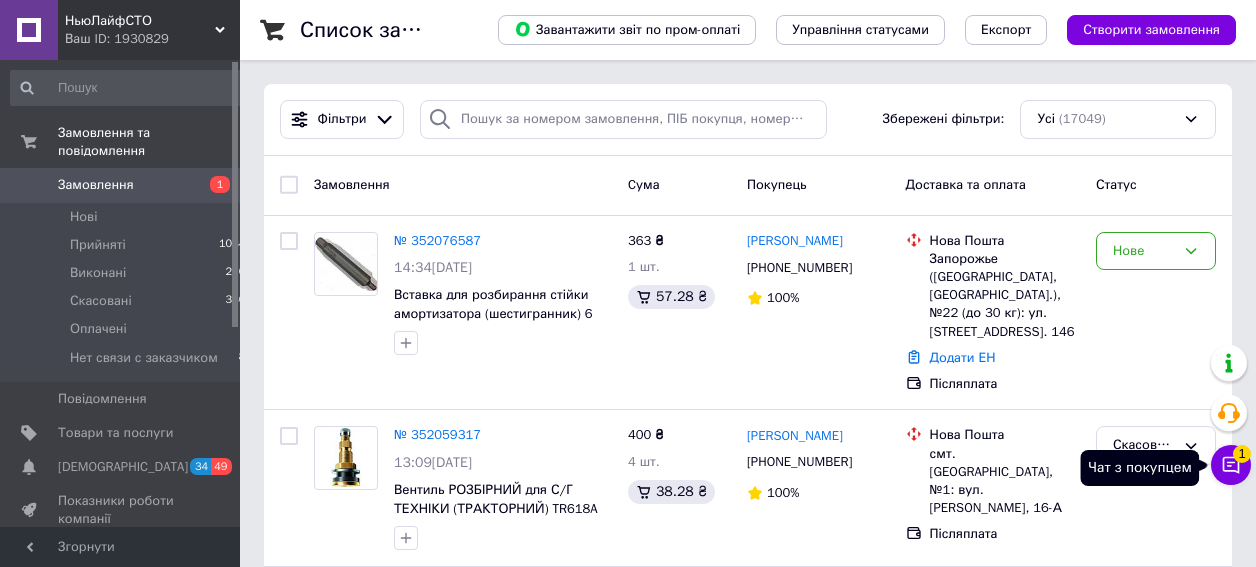 click 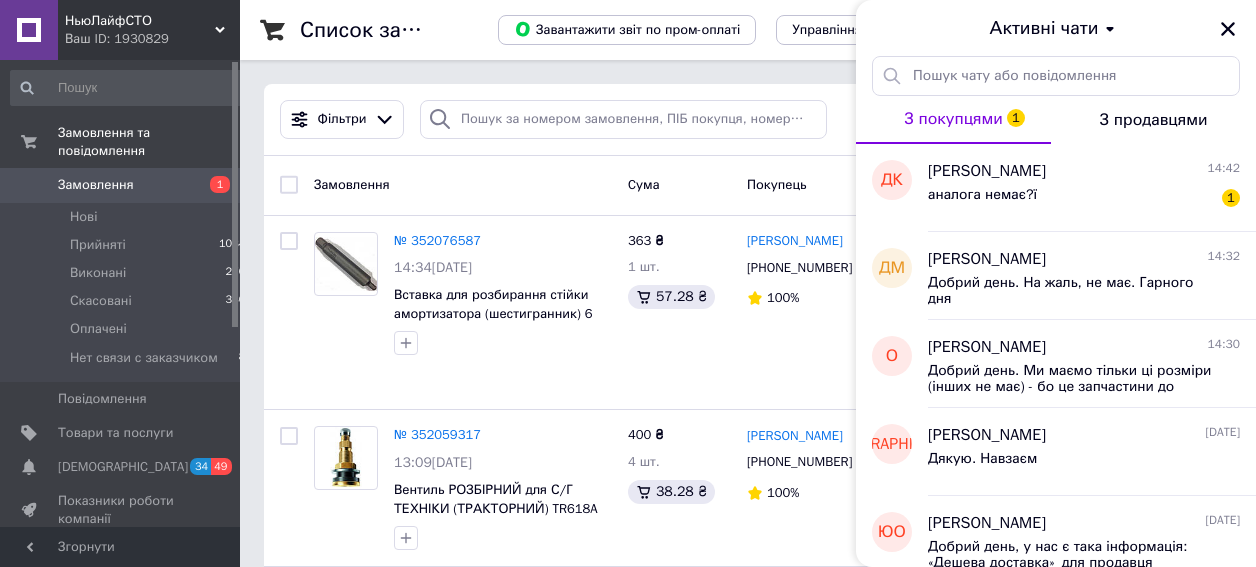 click on "аналога немає?ї 1" at bounding box center (1084, 199) 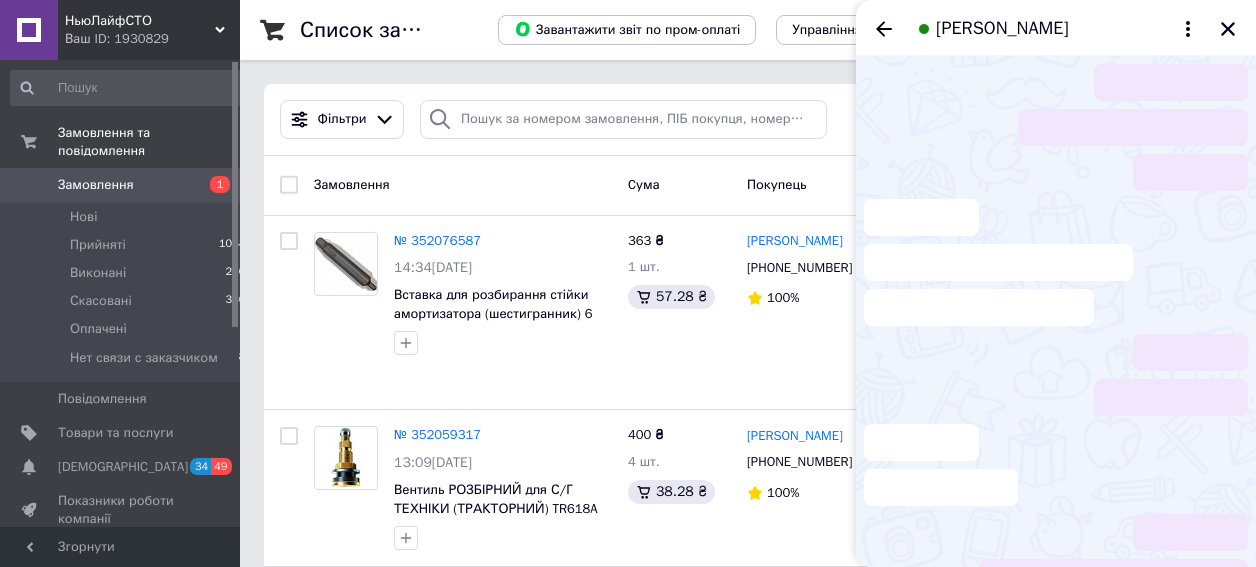 scroll, scrollTop: 7, scrollLeft: 0, axis: vertical 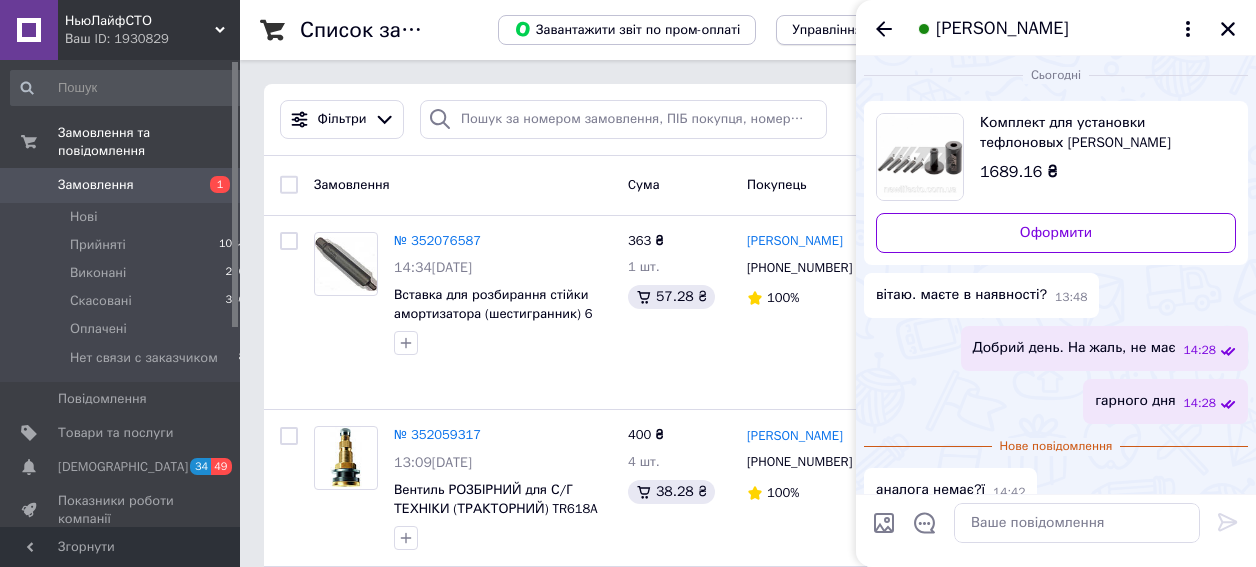 drag, startPoint x: 1229, startPoint y: 33, endPoint x: 842, endPoint y: 41, distance: 387.08267 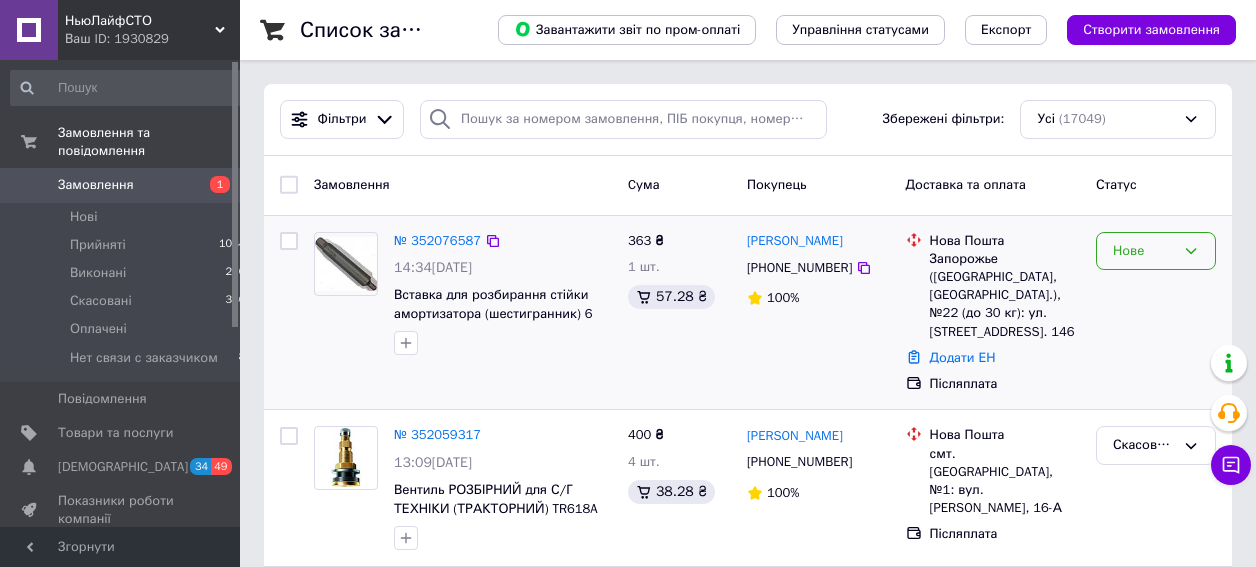 click on "Нове" at bounding box center (1156, 251) 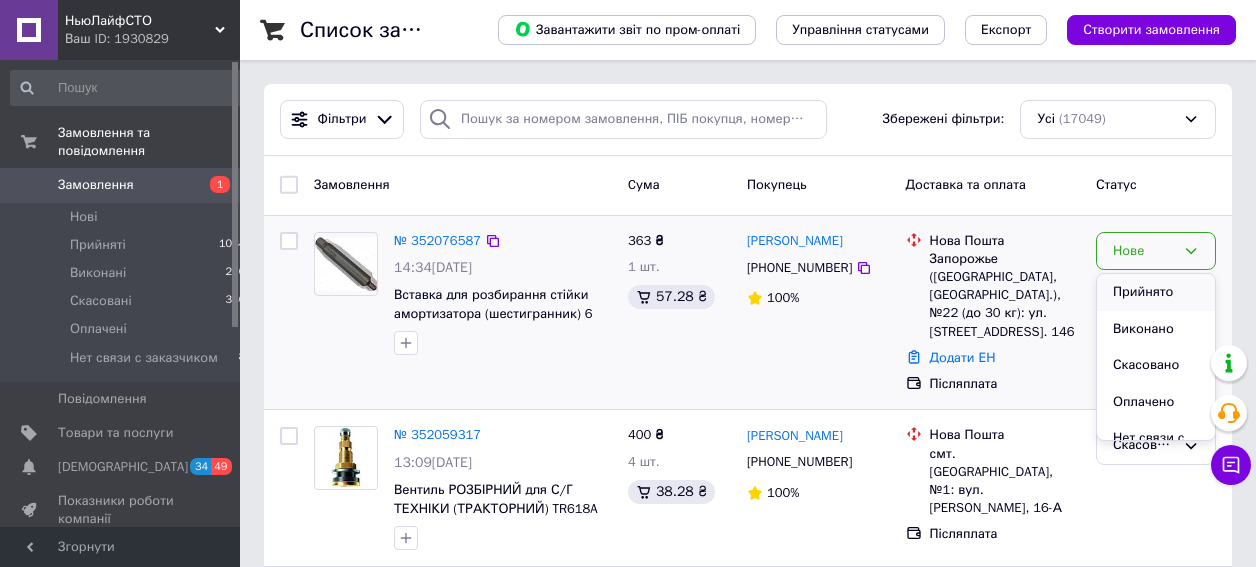 click on "Прийнято" at bounding box center (1156, 292) 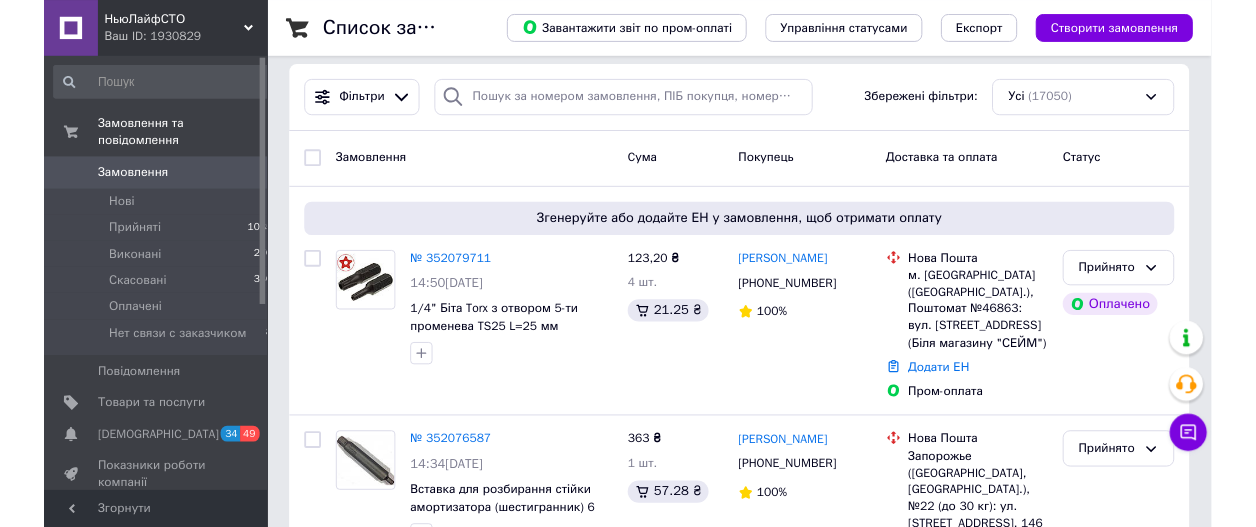 scroll, scrollTop: 0, scrollLeft: 0, axis: both 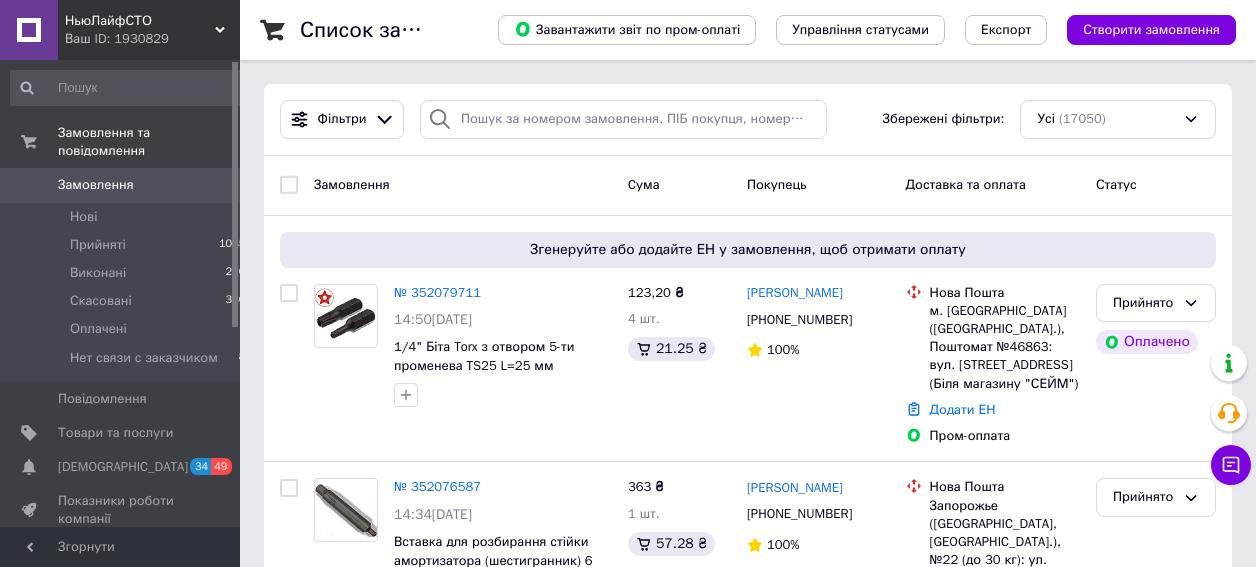 click on "Замовлення" at bounding box center (96, 185) 